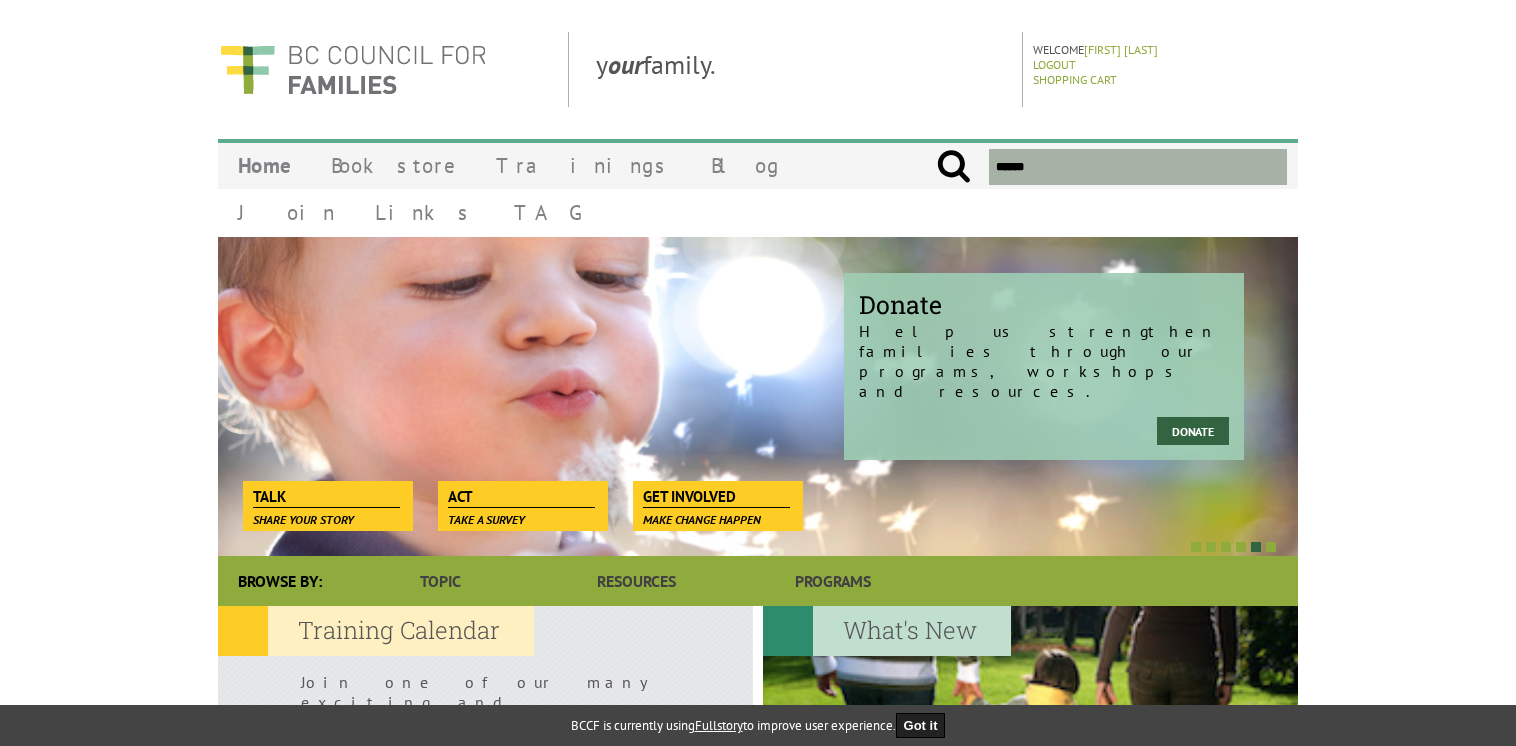 scroll, scrollTop: 0, scrollLeft: 0, axis: both 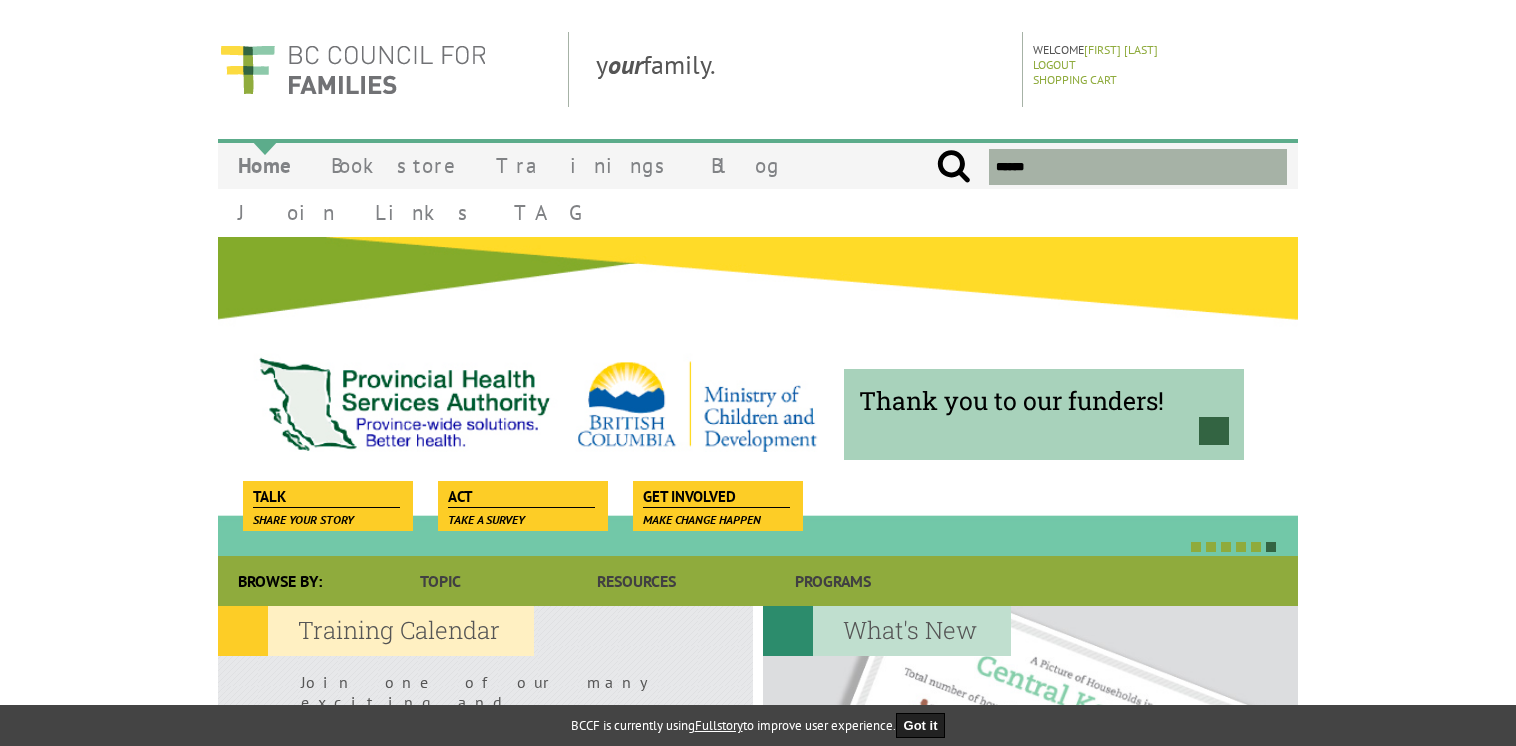 click on "Home" at bounding box center [264, 165] 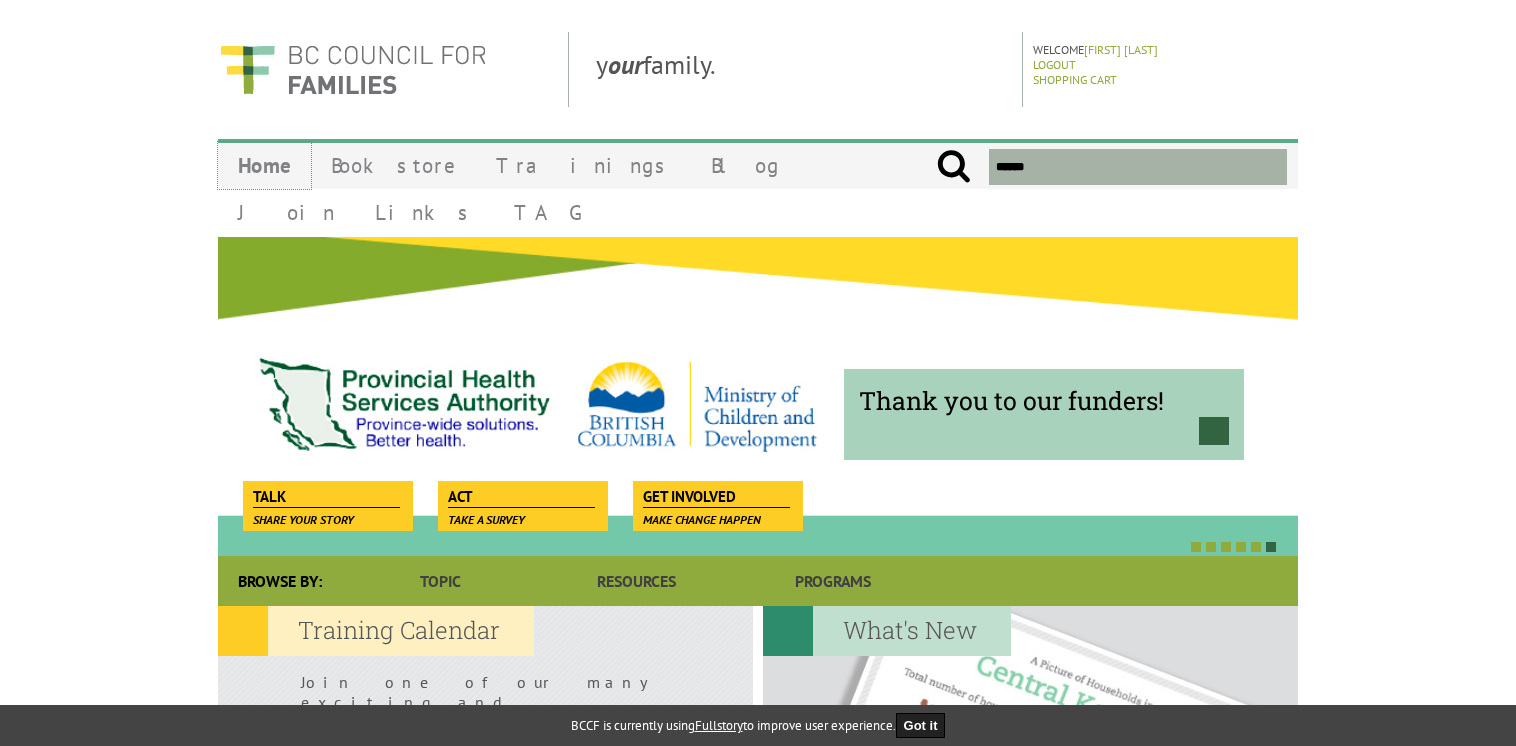 scroll, scrollTop: 400, scrollLeft: 0, axis: vertical 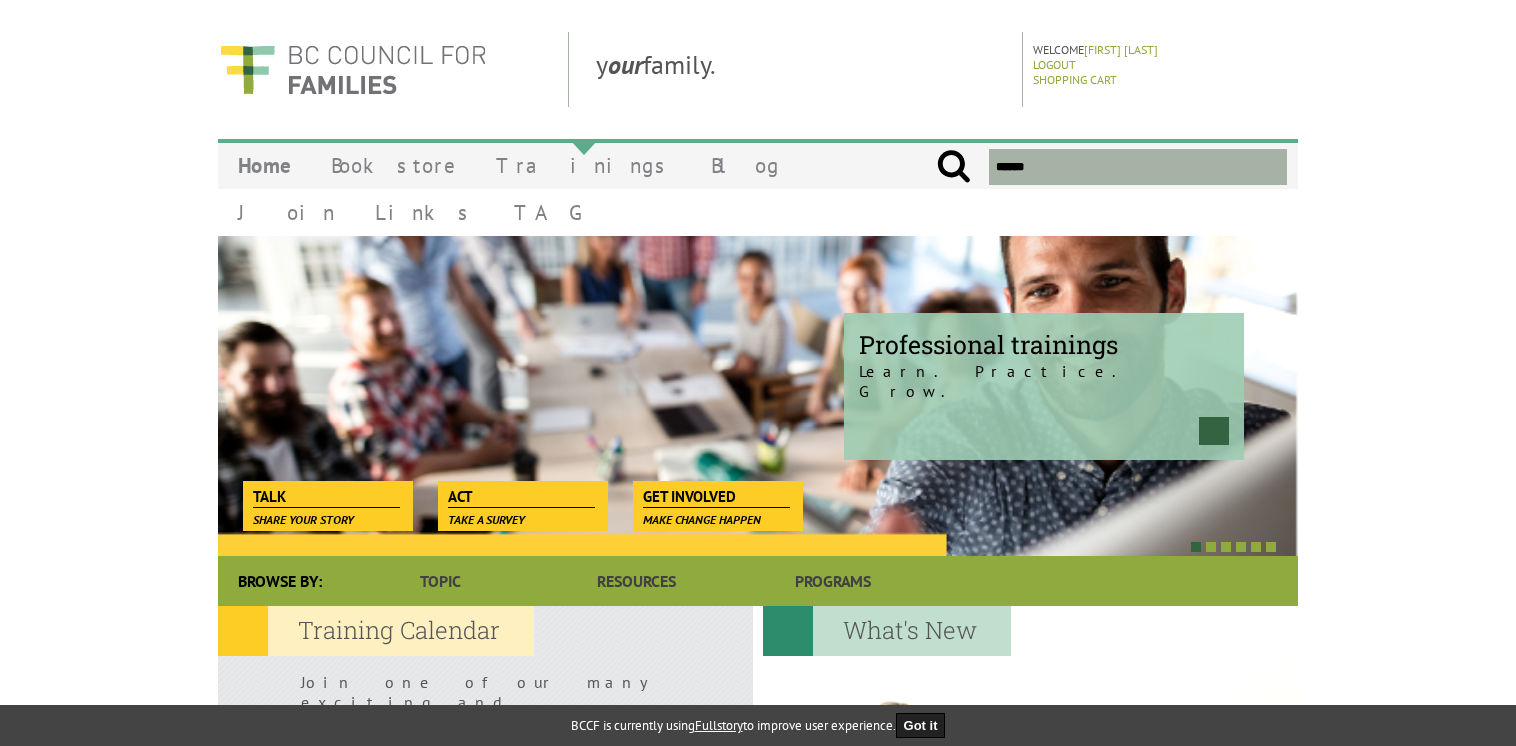 click on "Trainings" at bounding box center [583, 165] 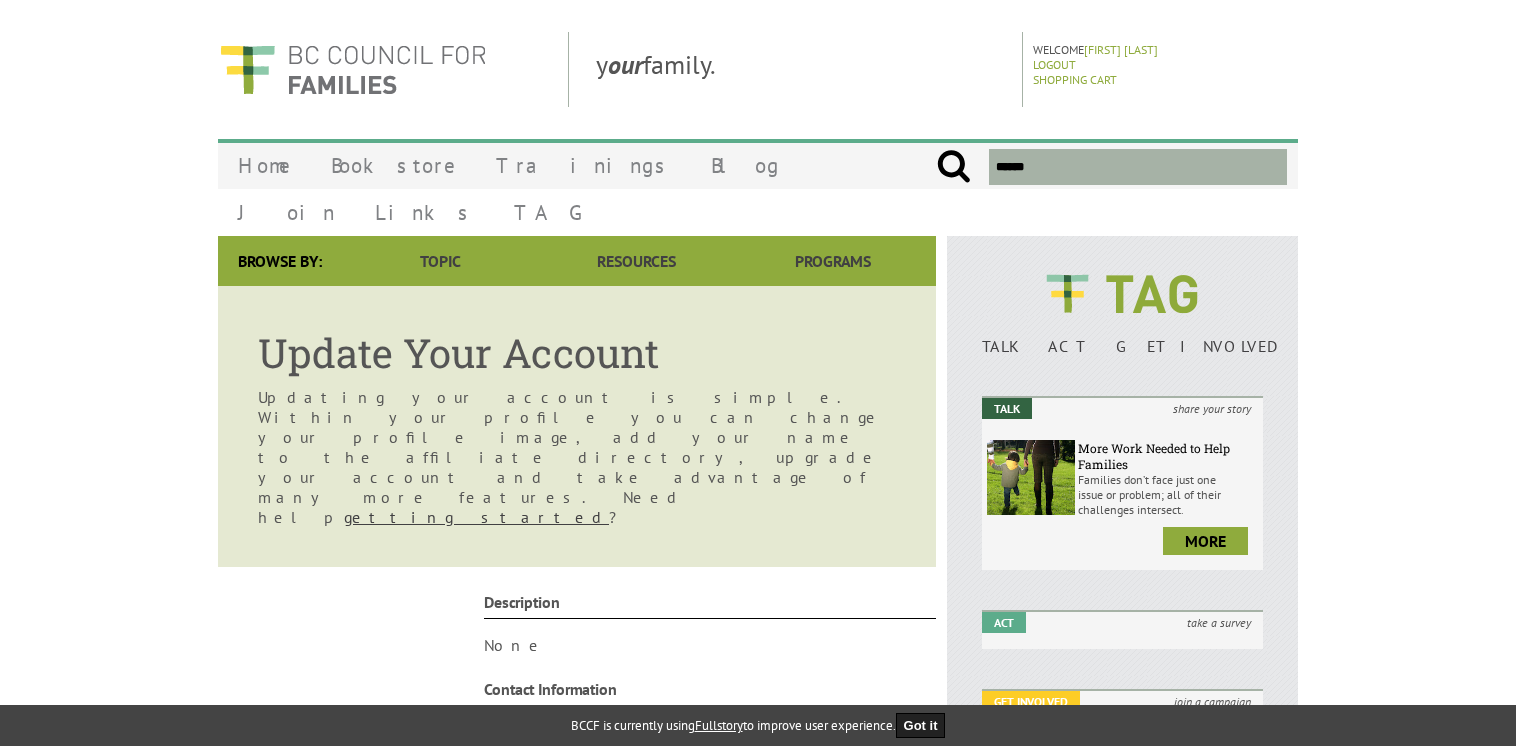 scroll, scrollTop: 0, scrollLeft: 0, axis: both 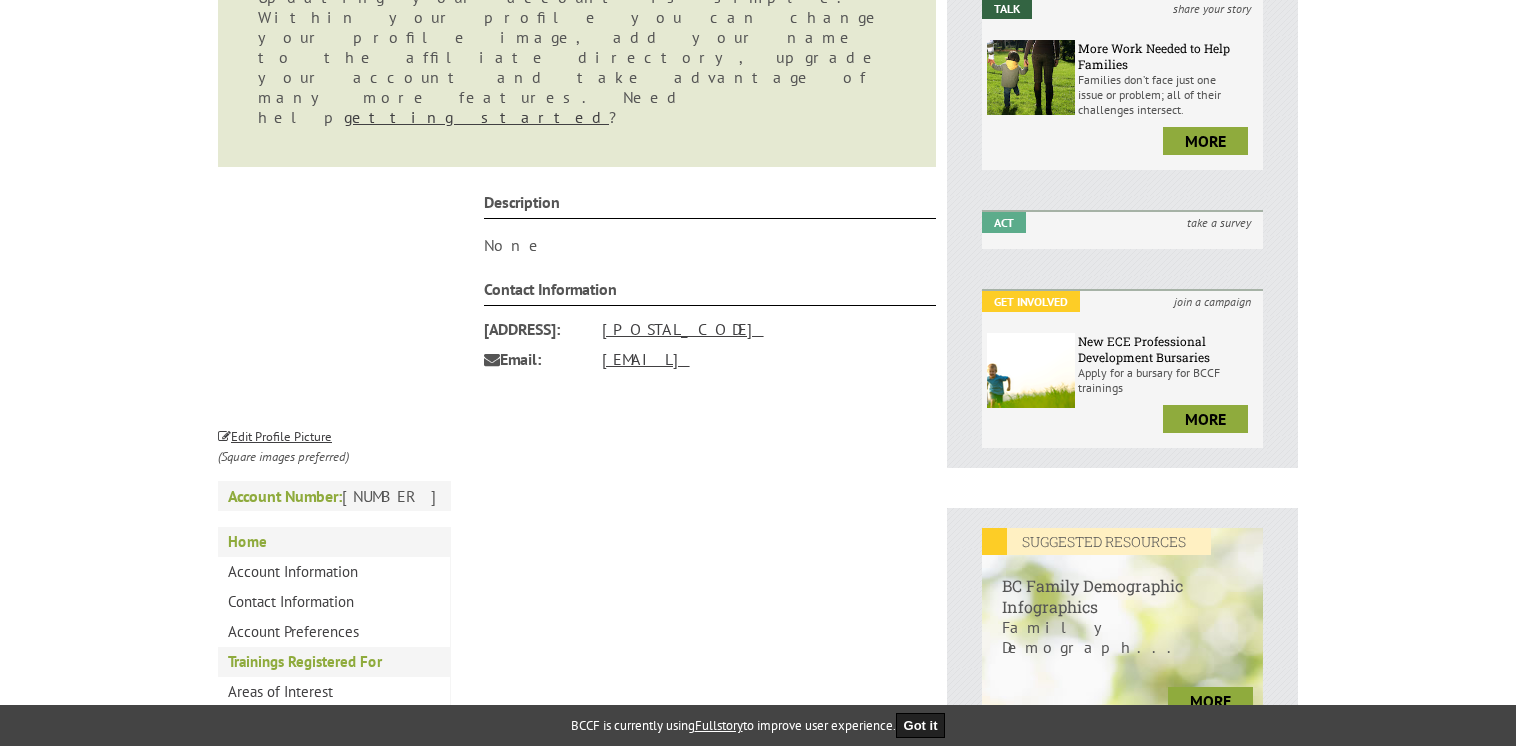 click on "Trainings Registered For" at bounding box center [334, 662] 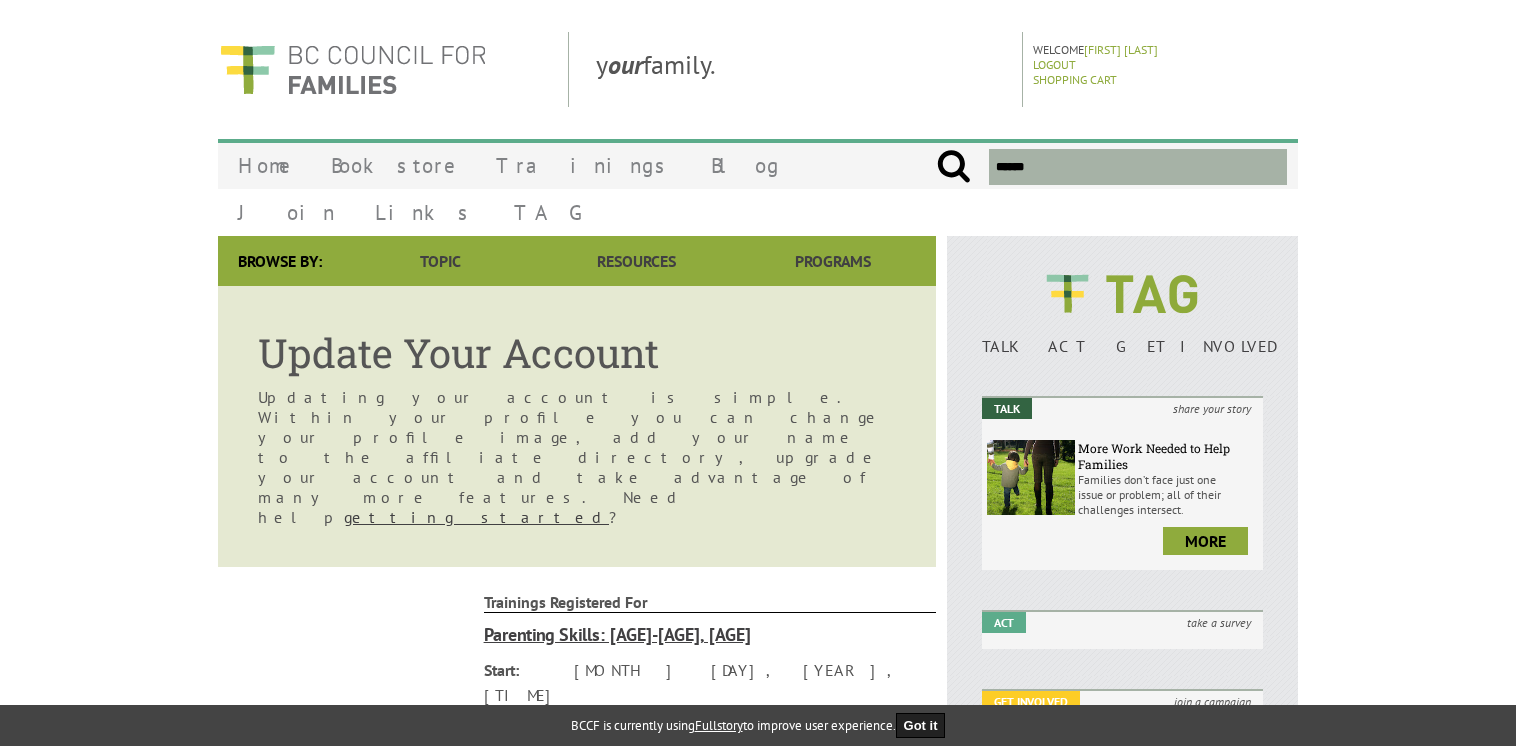 scroll, scrollTop: 0, scrollLeft: 0, axis: both 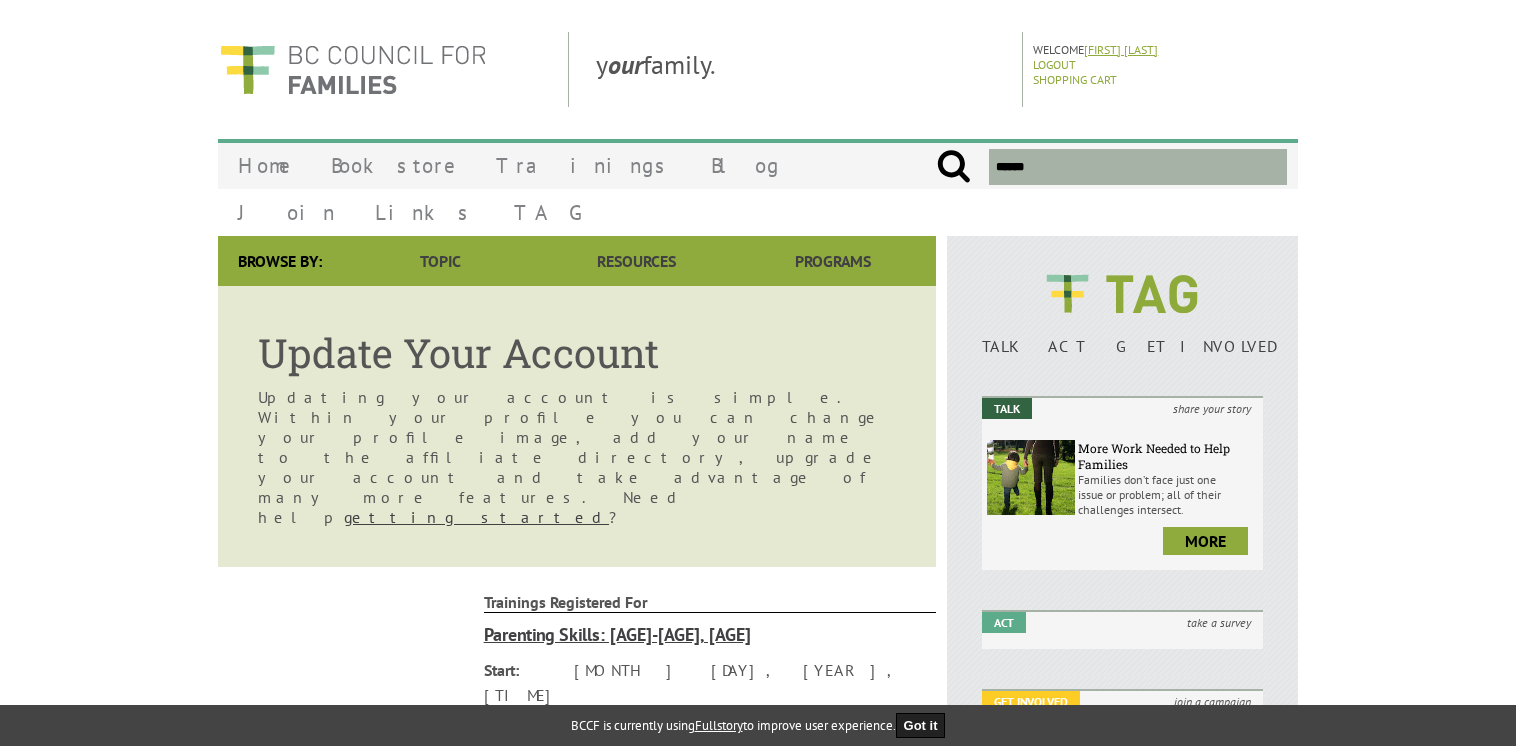 click on "[FIRST] [LAST]" at bounding box center (1121, 49) 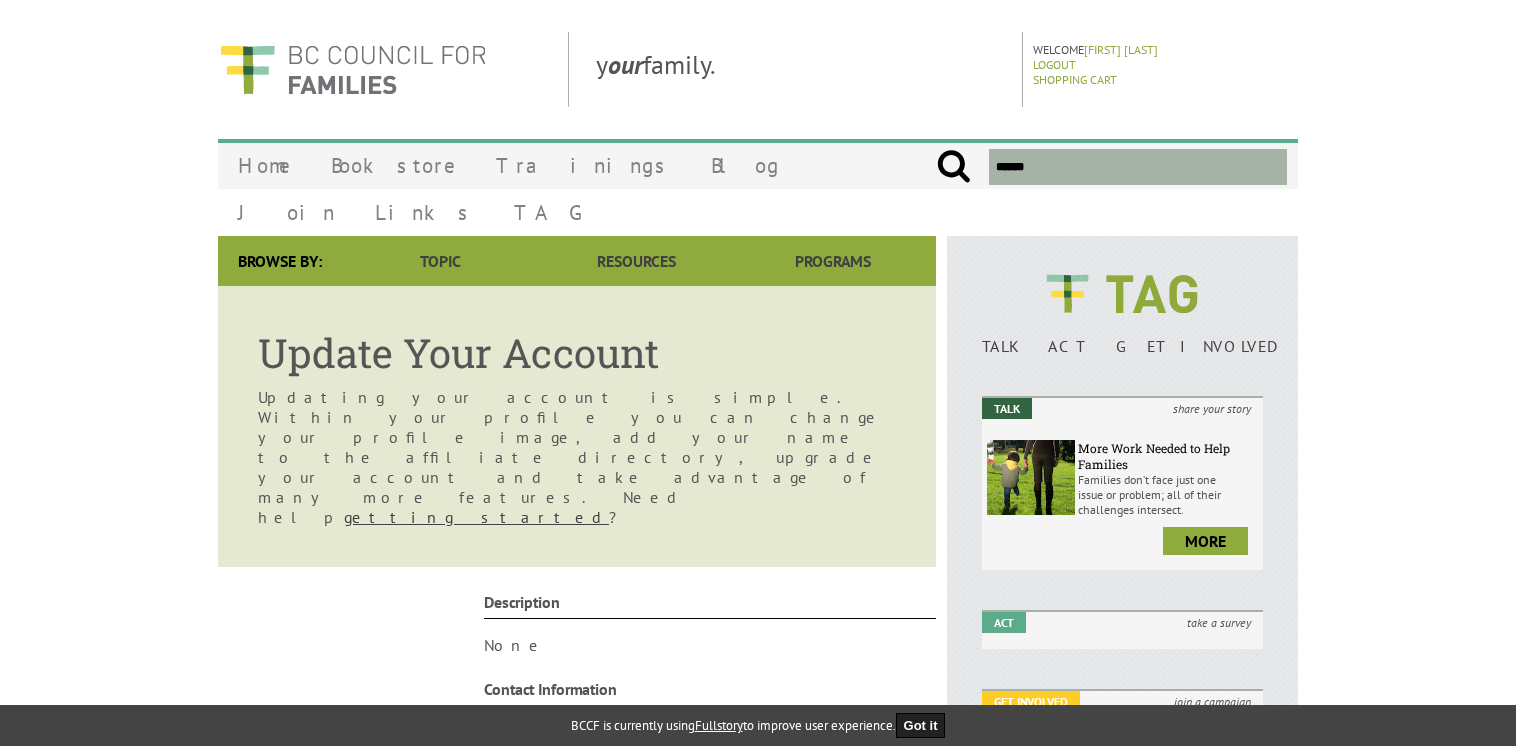 scroll, scrollTop: 0, scrollLeft: 0, axis: both 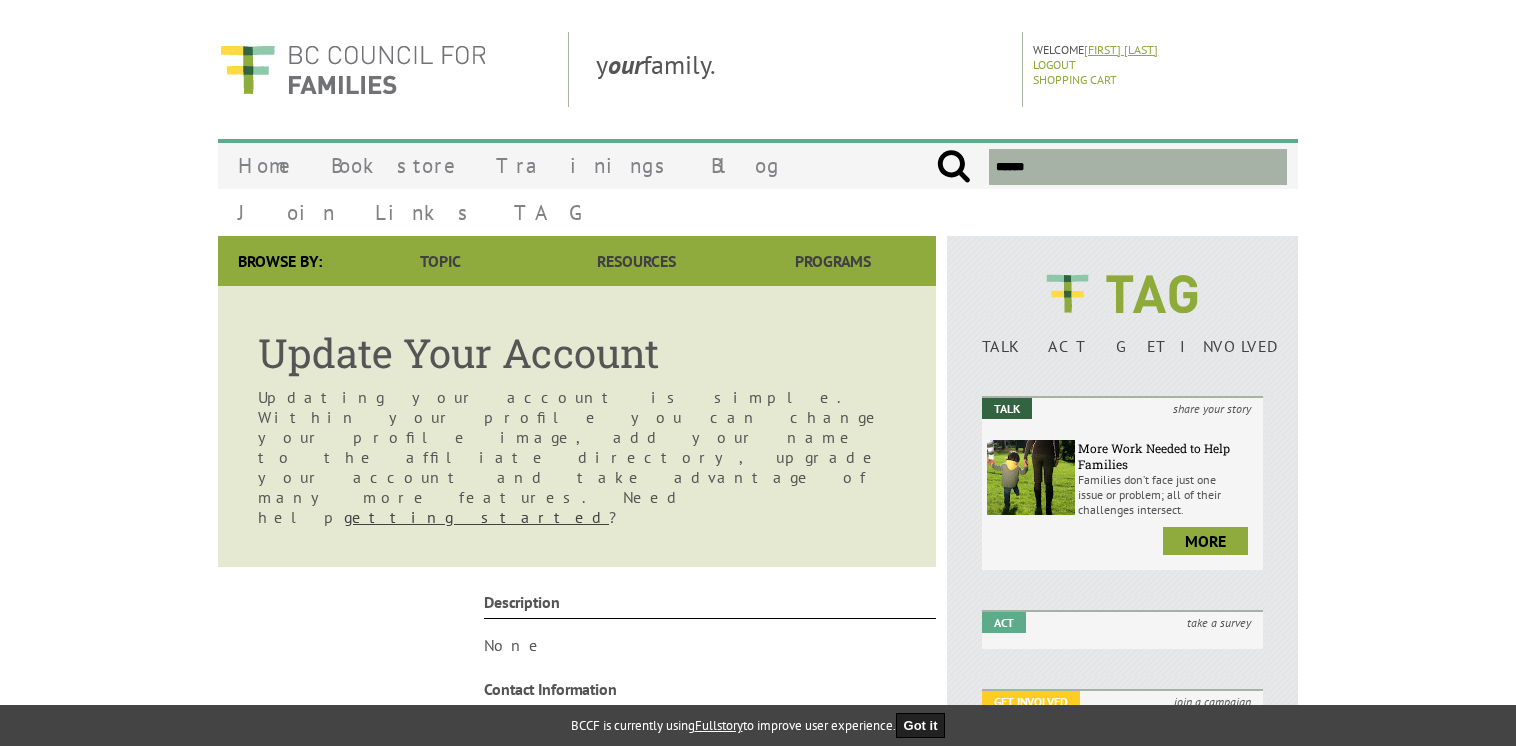 click on "[FIRST] [LAST]" at bounding box center (1121, 49) 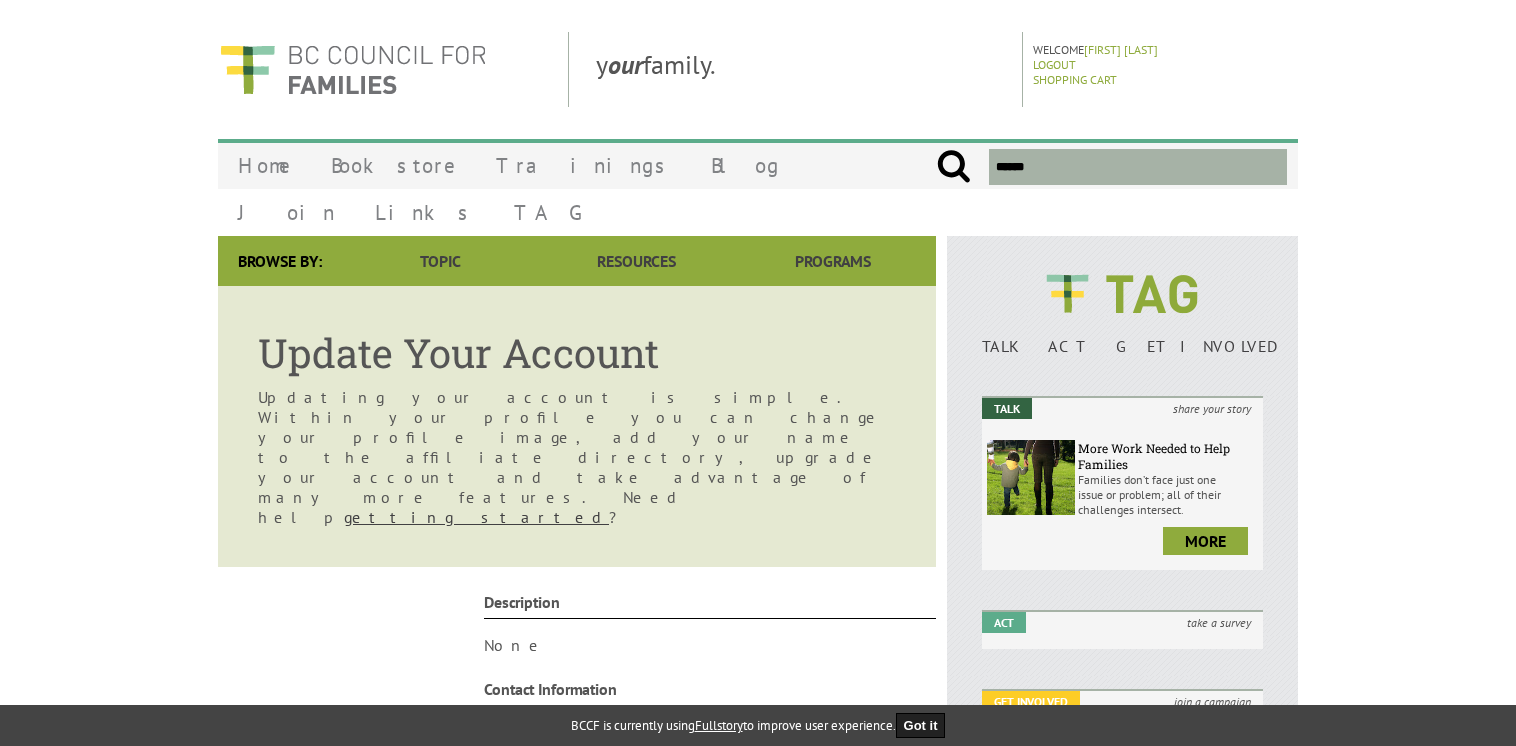 scroll, scrollTop: 0, scrollLeft: 0, axis: both 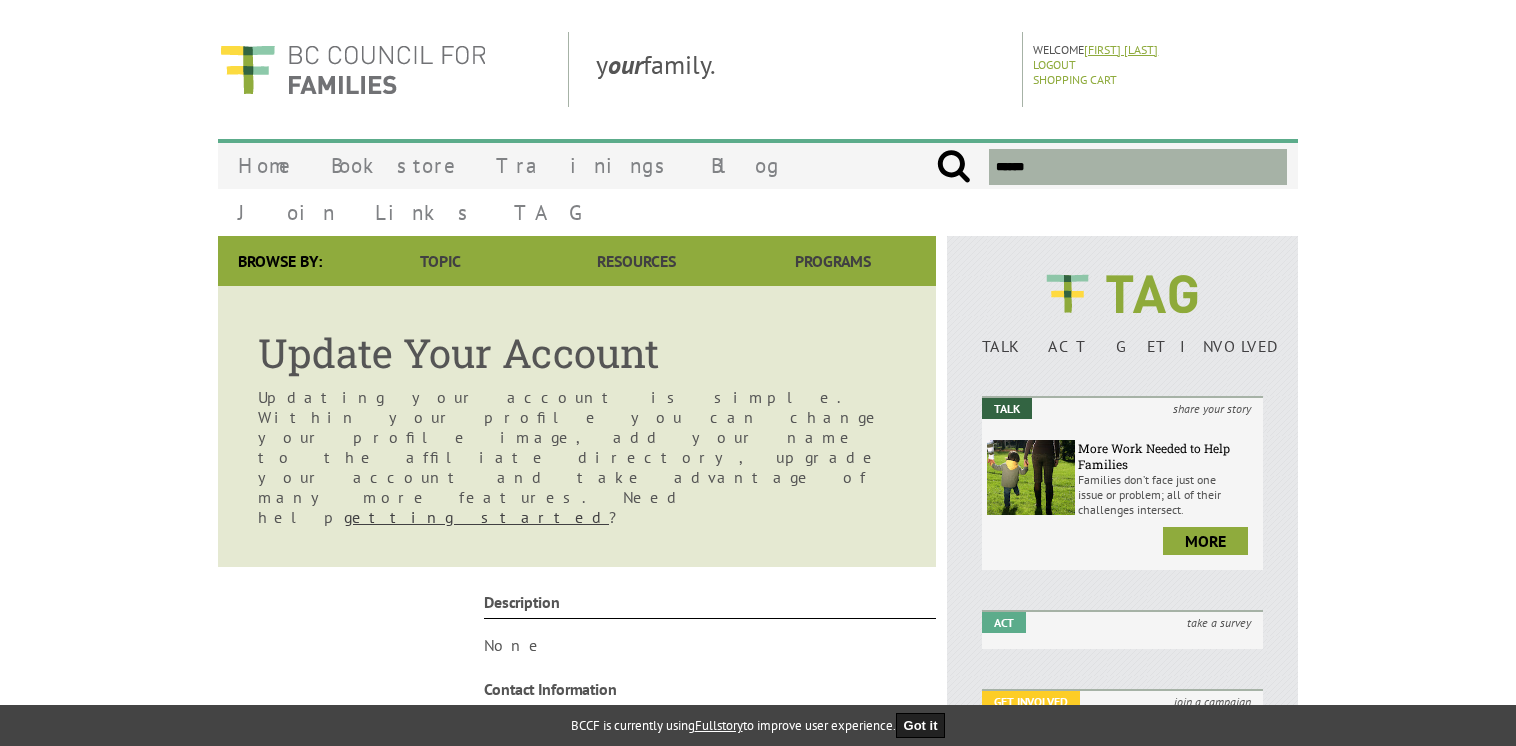 click on "[FIRST] [LAST]" at bounding box center (1121, 49) 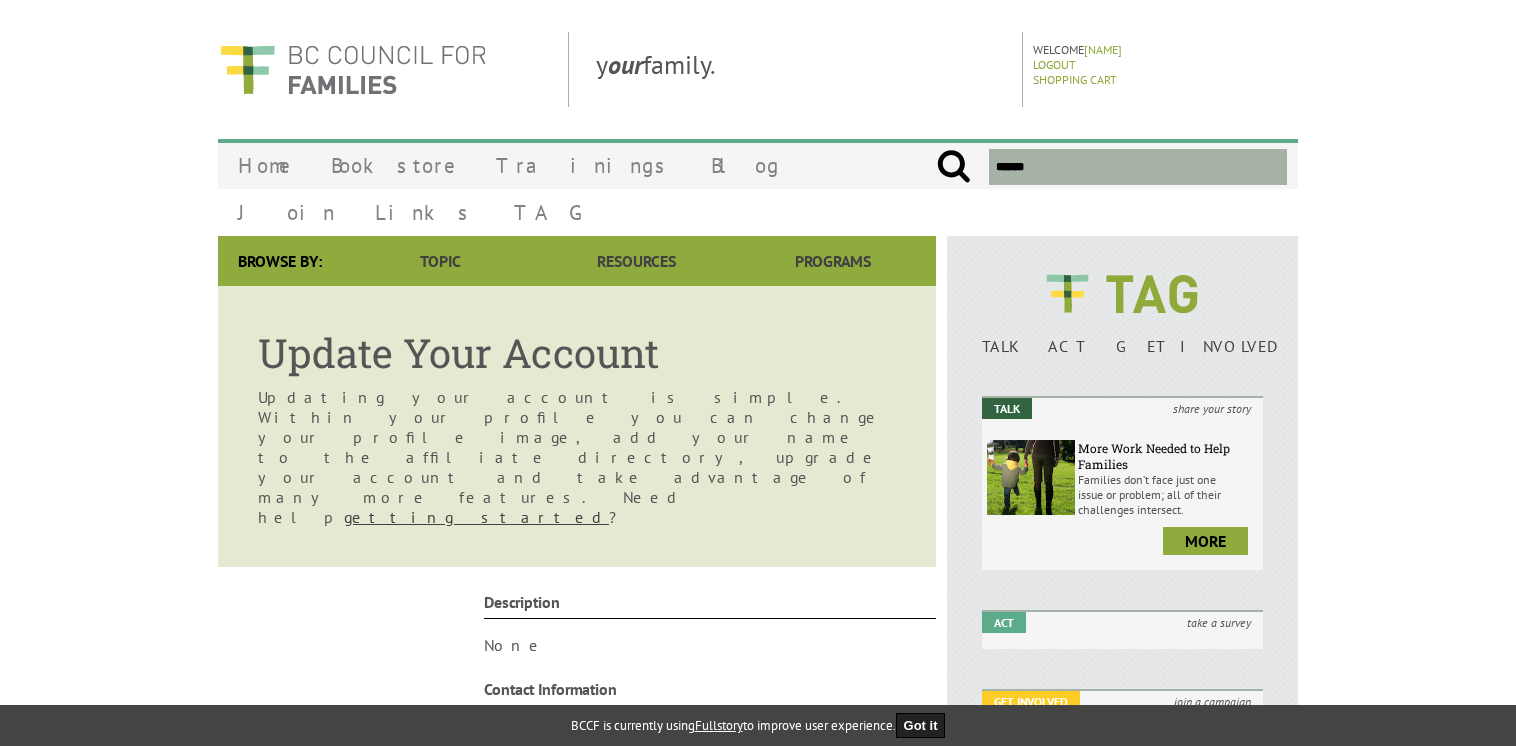 scroll, scrollTop: 0, scrollLeft: 0, axis: both 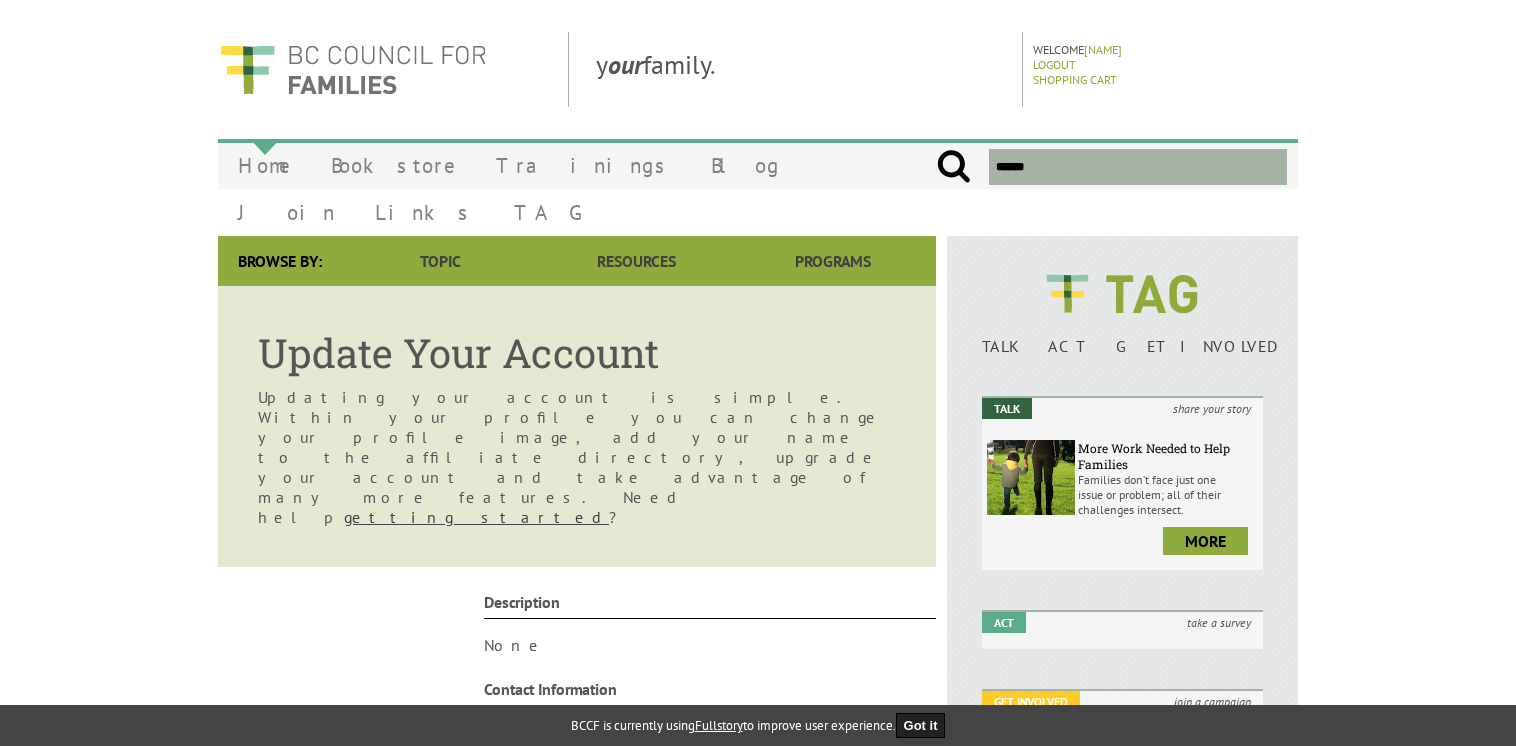 click on "Home" at bounding box center (264, 165) 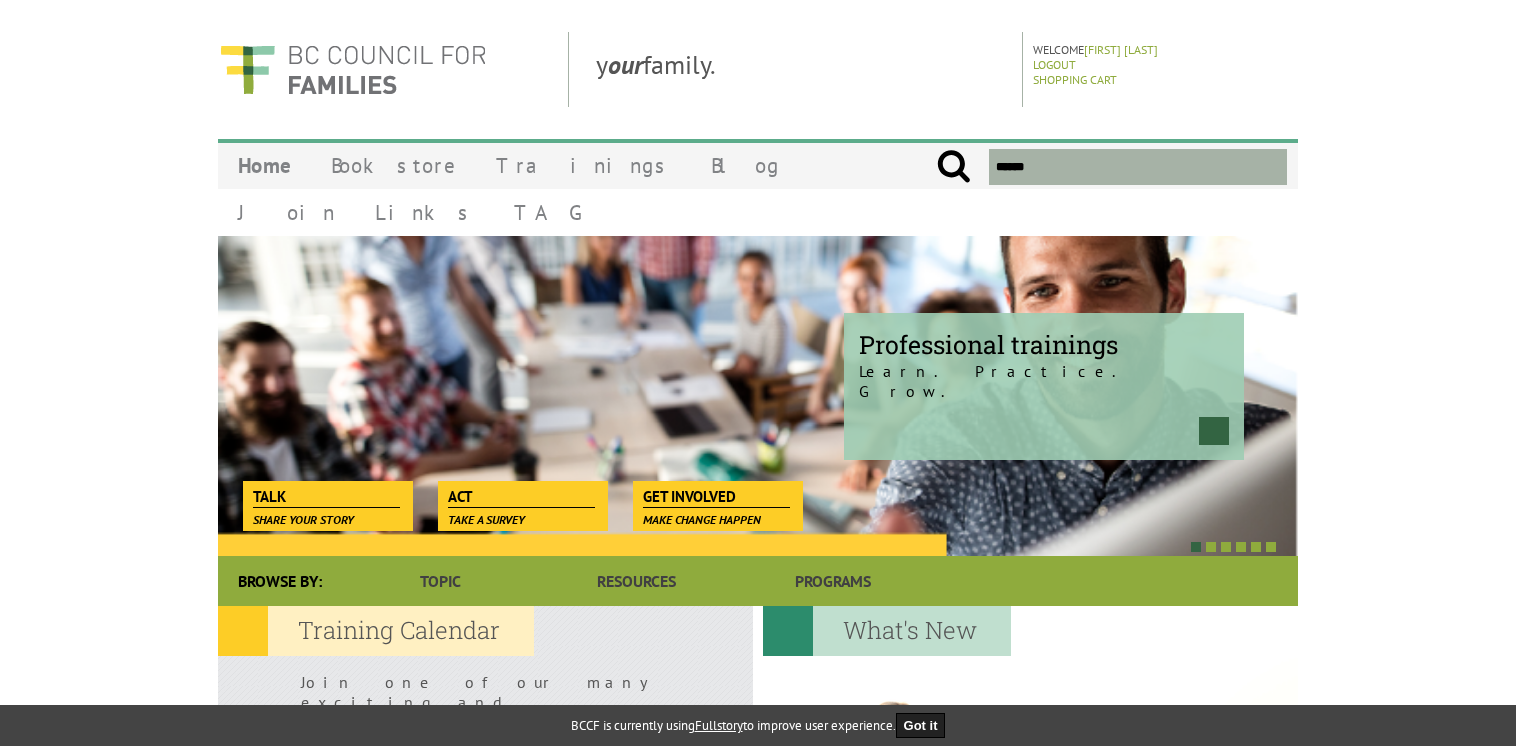 scroll, scrollTop: 0, scrollLeft: 0, axis: both 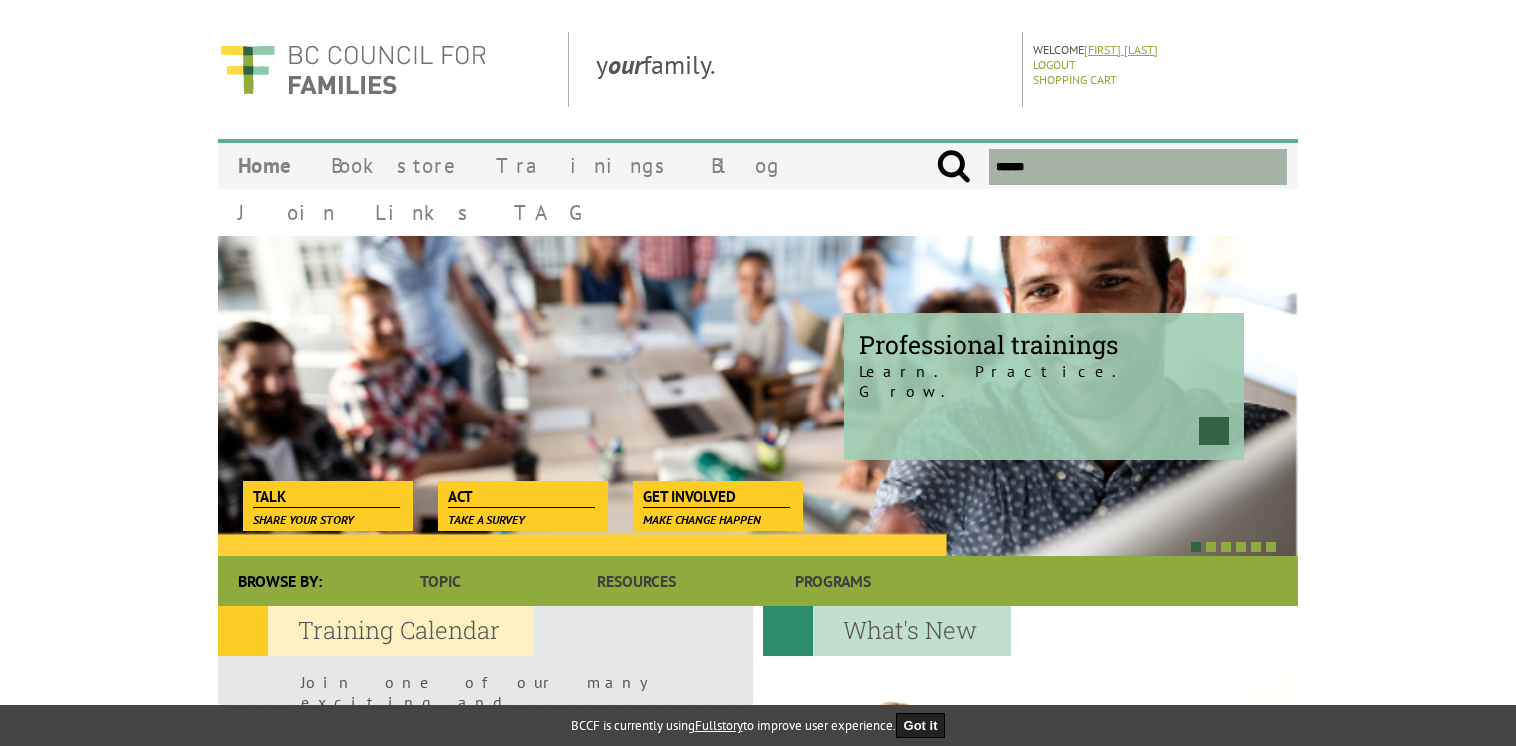 click on "[FIRST] [LAST]" at bounding box center (1121, 49) 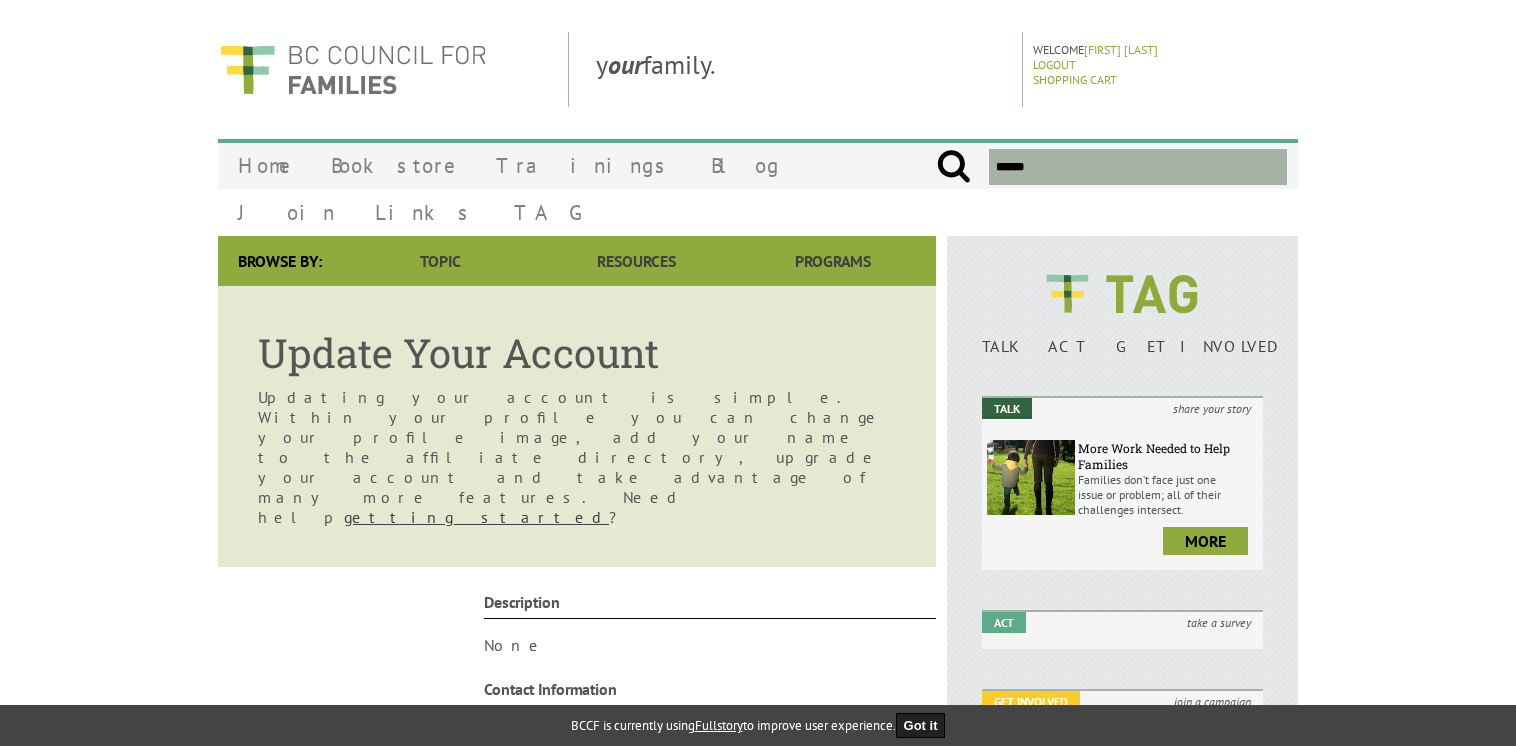 scroll, scrollTop: 0, scrollLeft: 0, axis: both 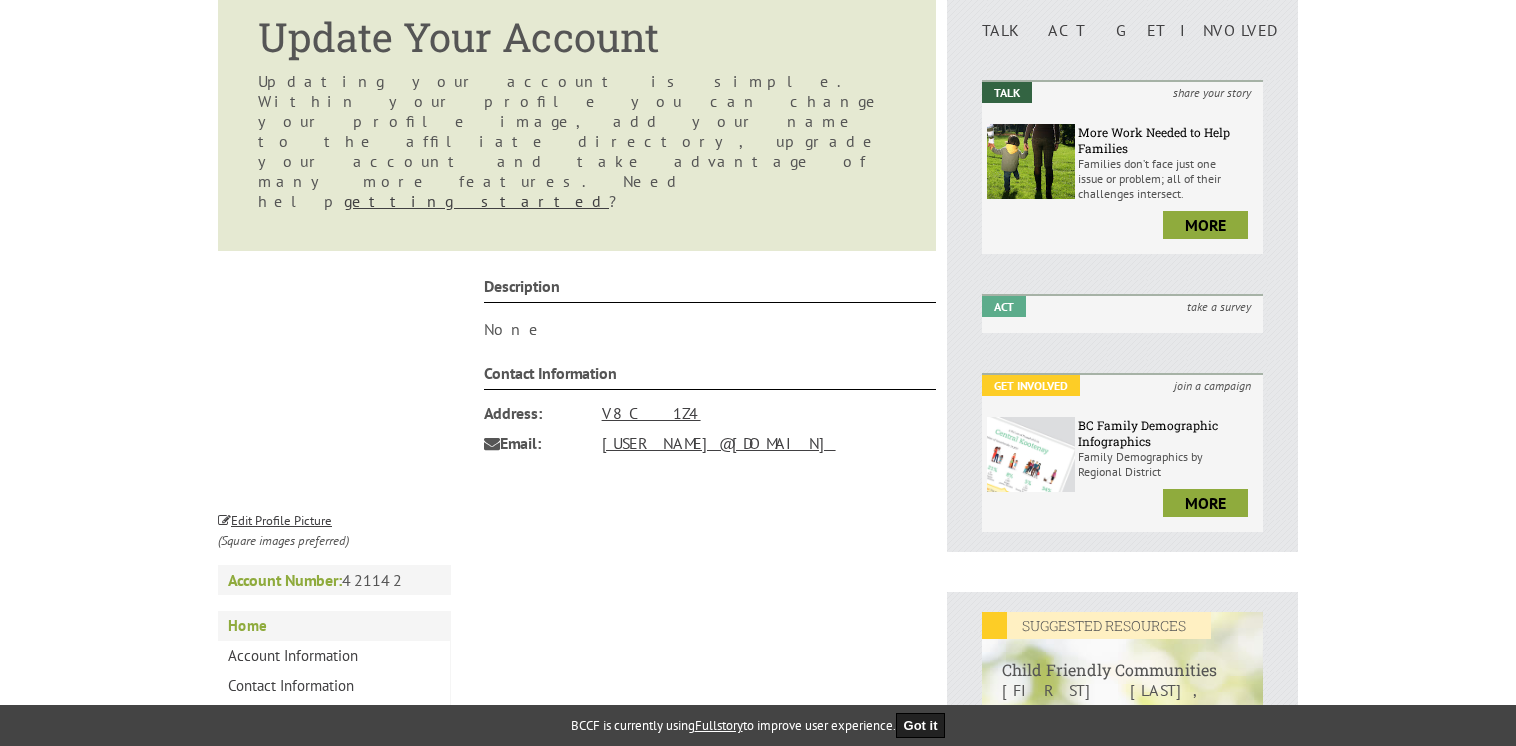 click on "Trainings Registered For" at bounding box center (334, 746) 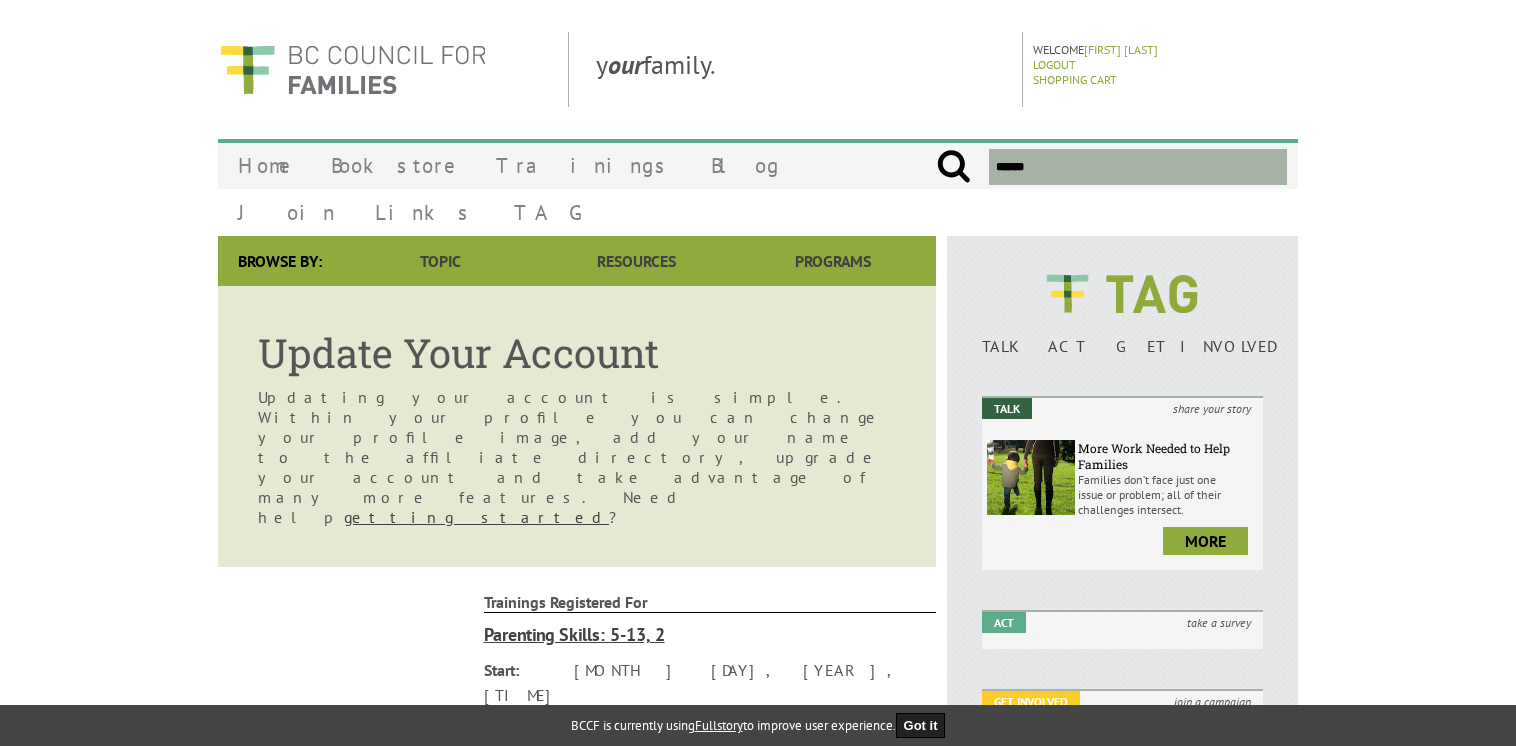 scroll, scrollTop: 0, scrollLeft: 0, axis: both 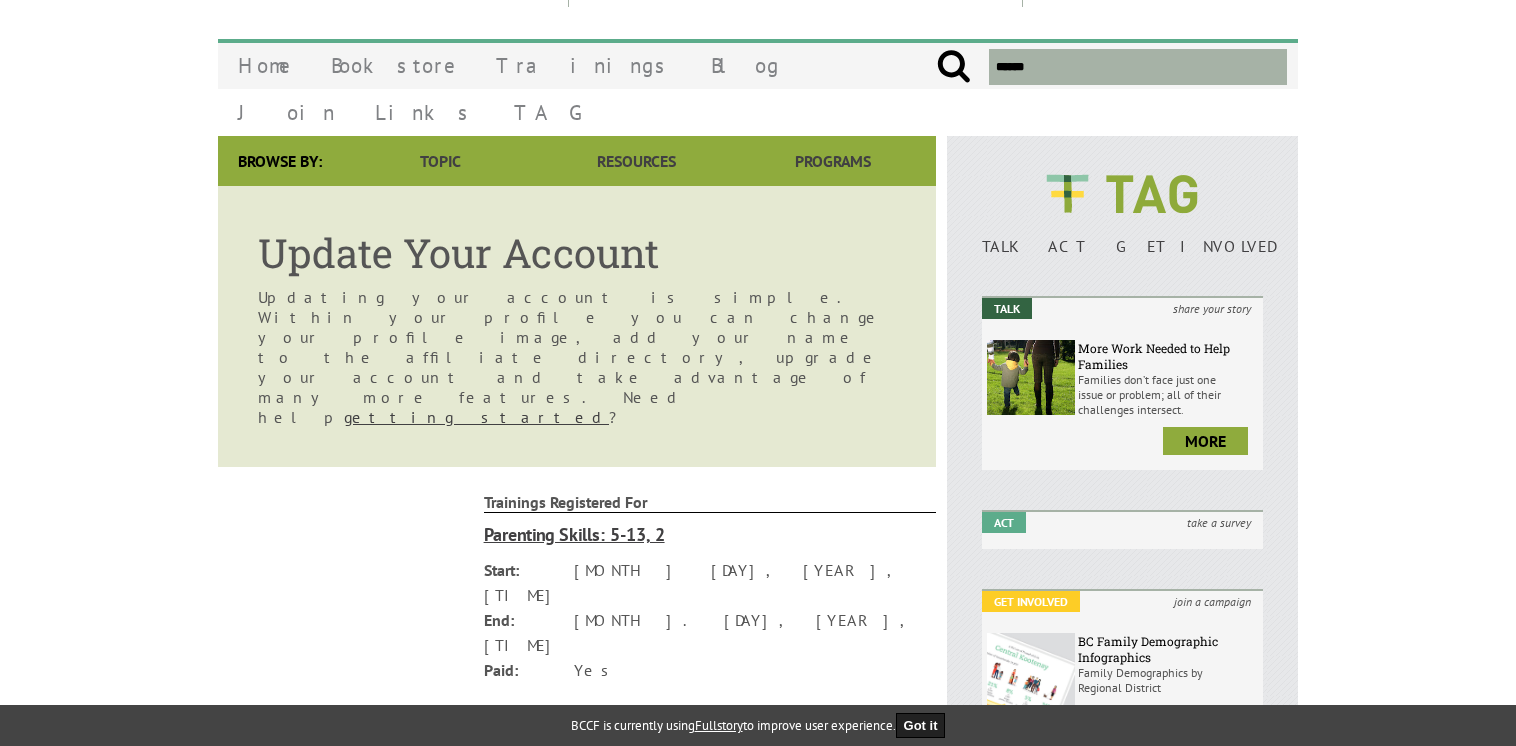 click on "View Trainings" at bounding box center [540, 738] 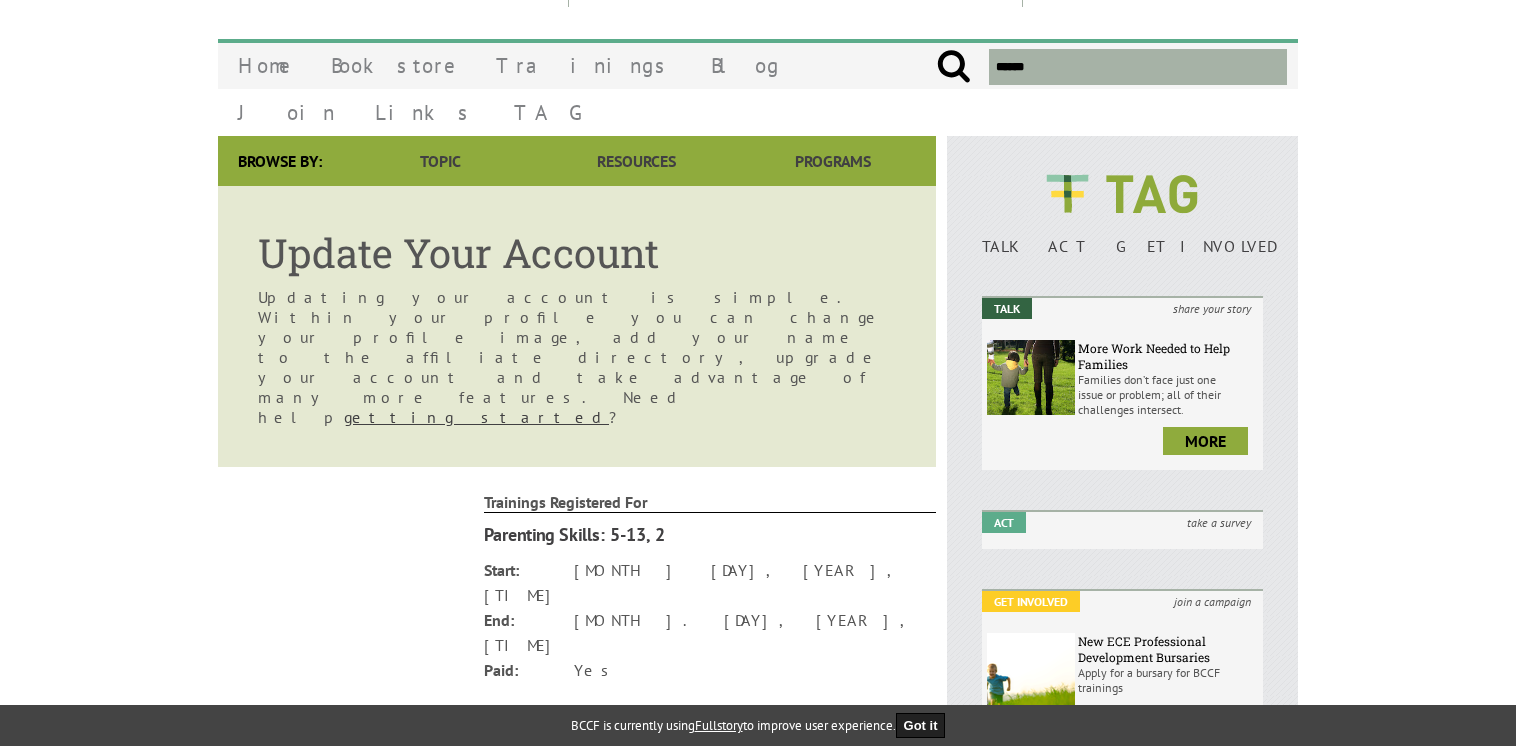 click on "Parenting Skills: 5-13, 2" at bounding box center (710, 534) 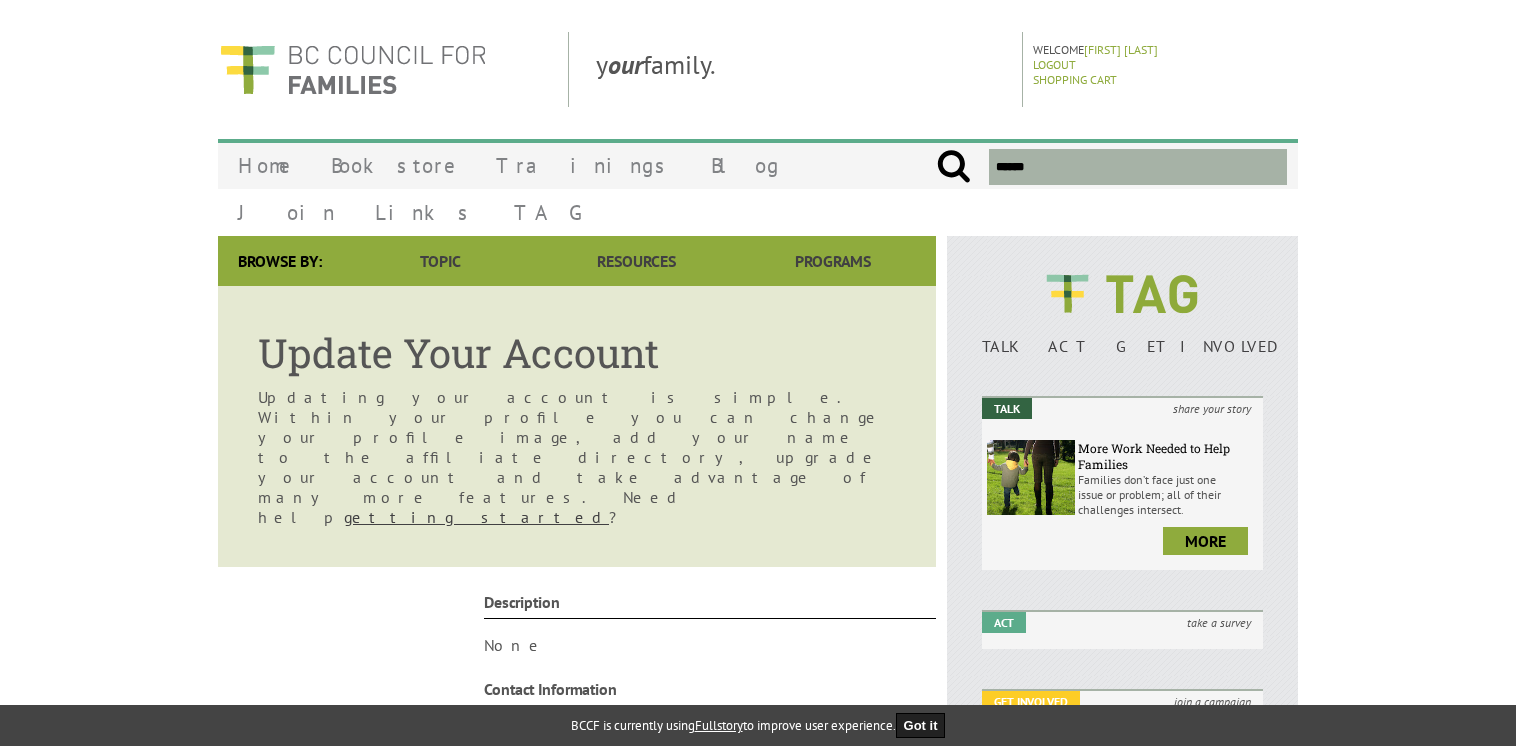 scroll, scrollTop: 0, scrollLeft: 0, axis: both 